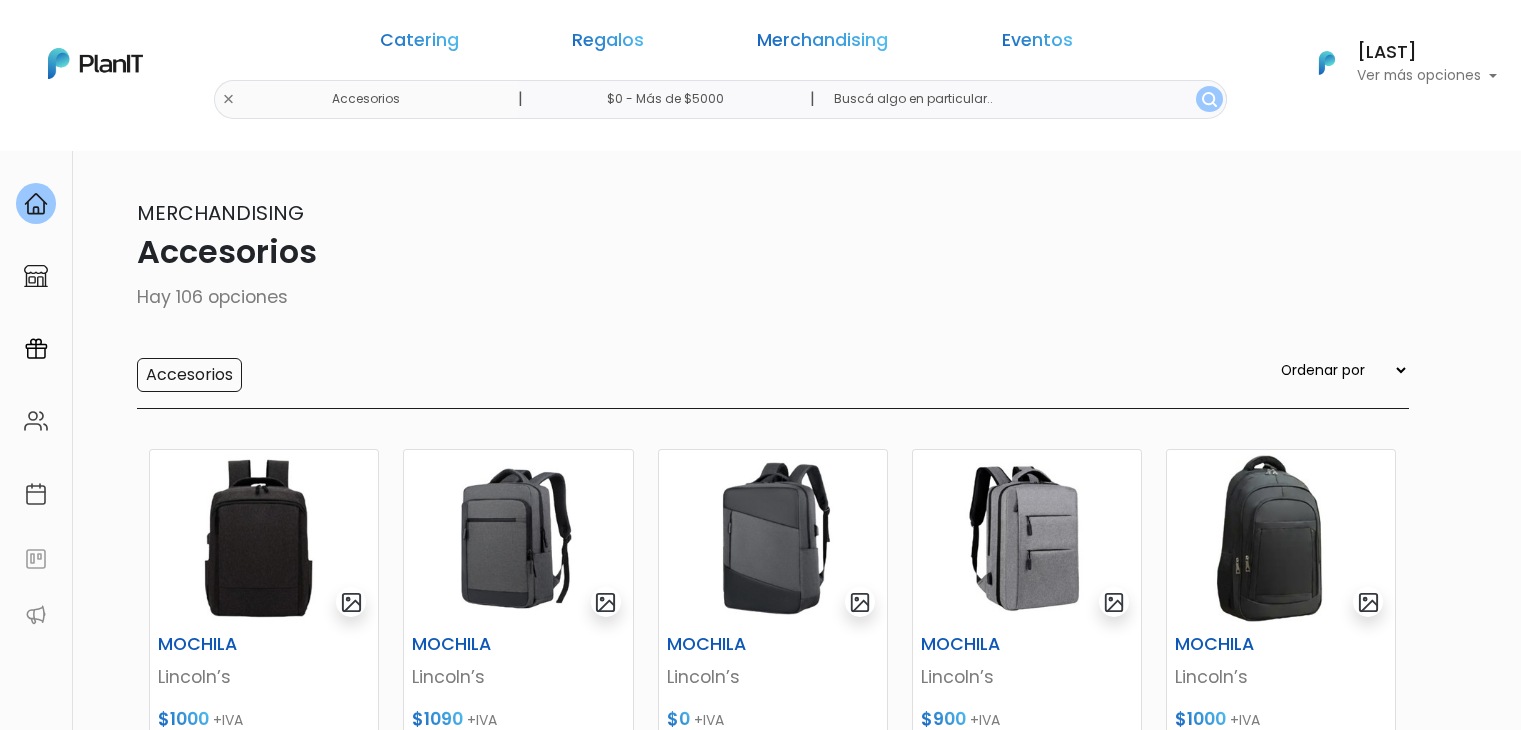 scroll, scrollTop: 0, scrollLeft: 0, axis: both 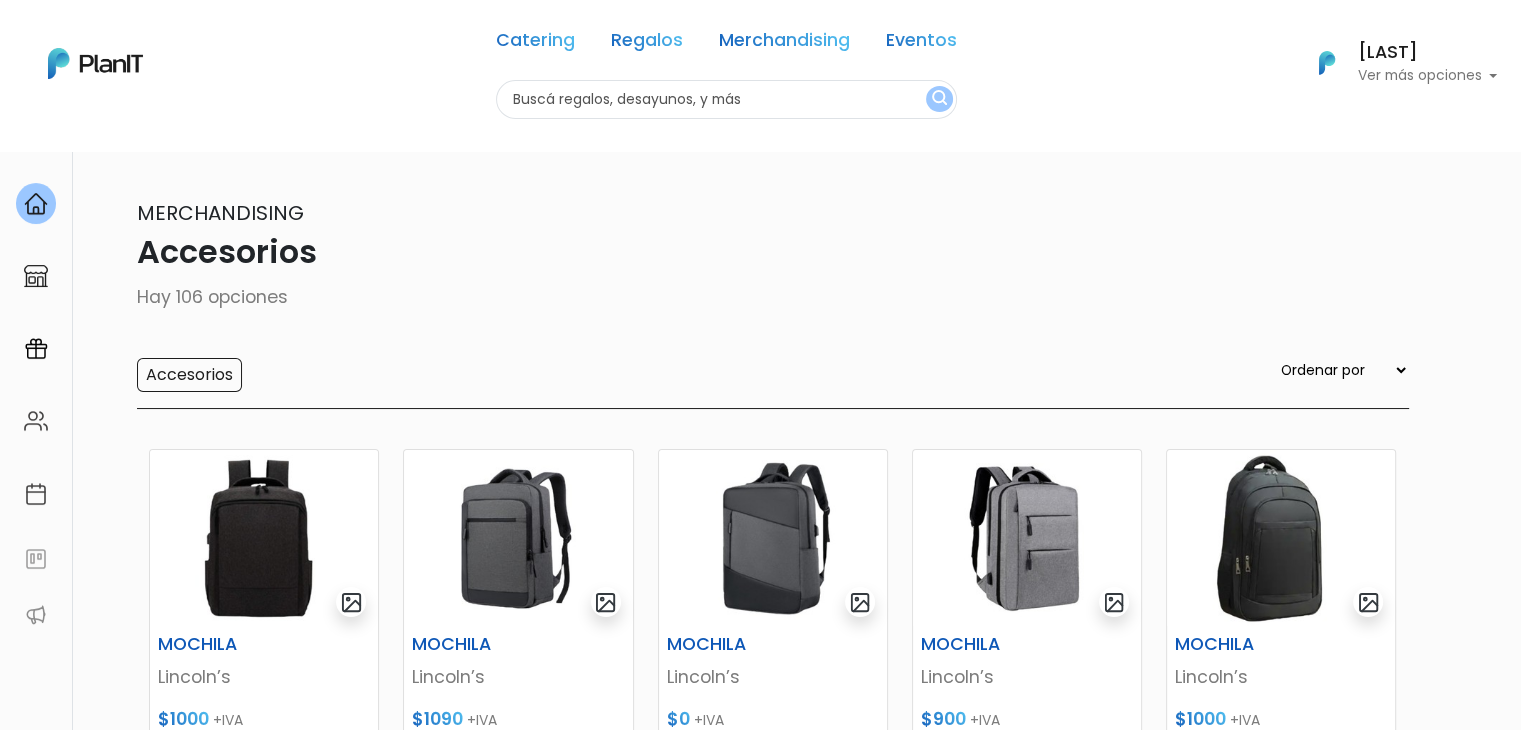 click on "Catering
Regalos
Merchandising
Eventos
Accesorios
|
$0 - Más de $5000
|
Catering
Regalos
Merchandising
Eventos
Categoría" at bounding box center [760, 63] 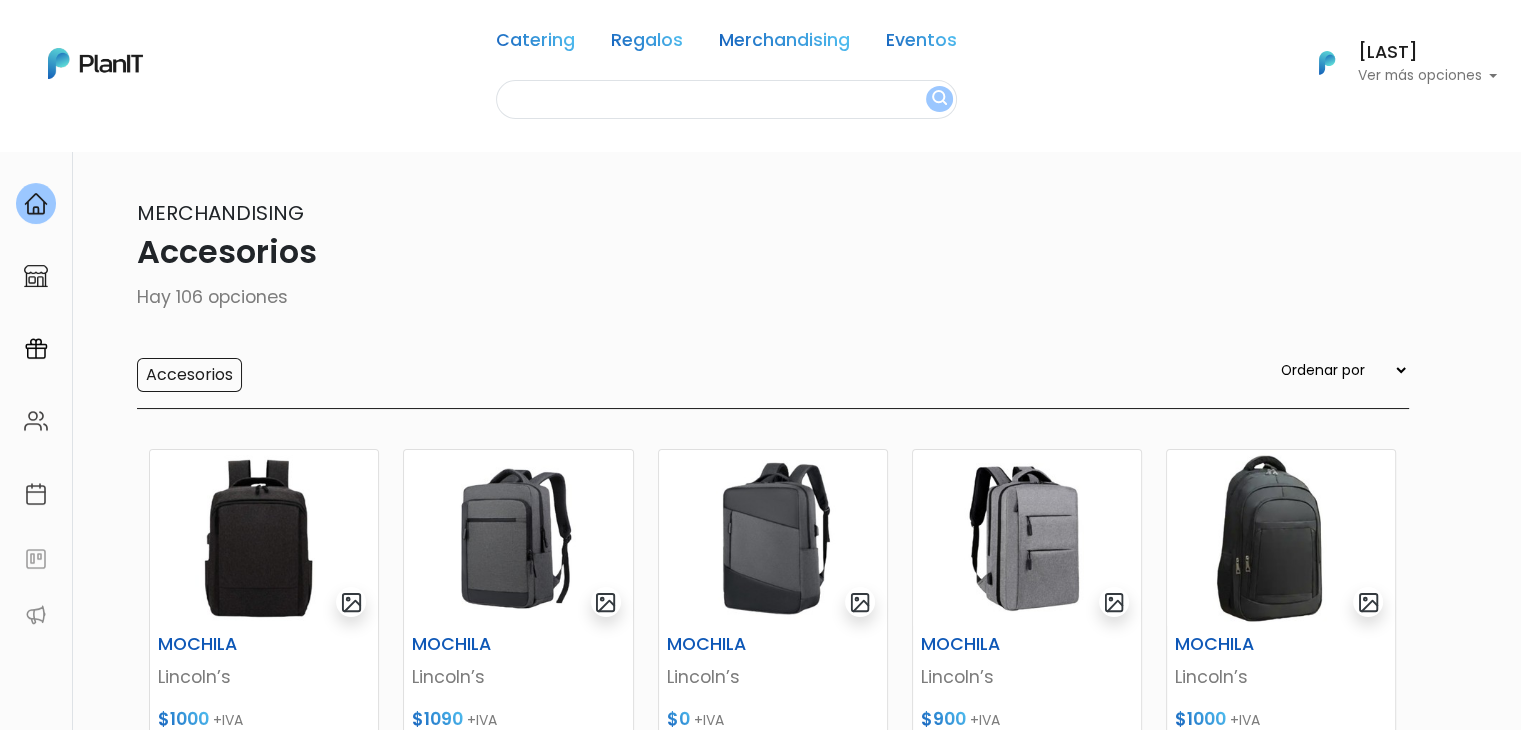 scroll, scrollTop: 0, scrollLeft: 0, axis: both 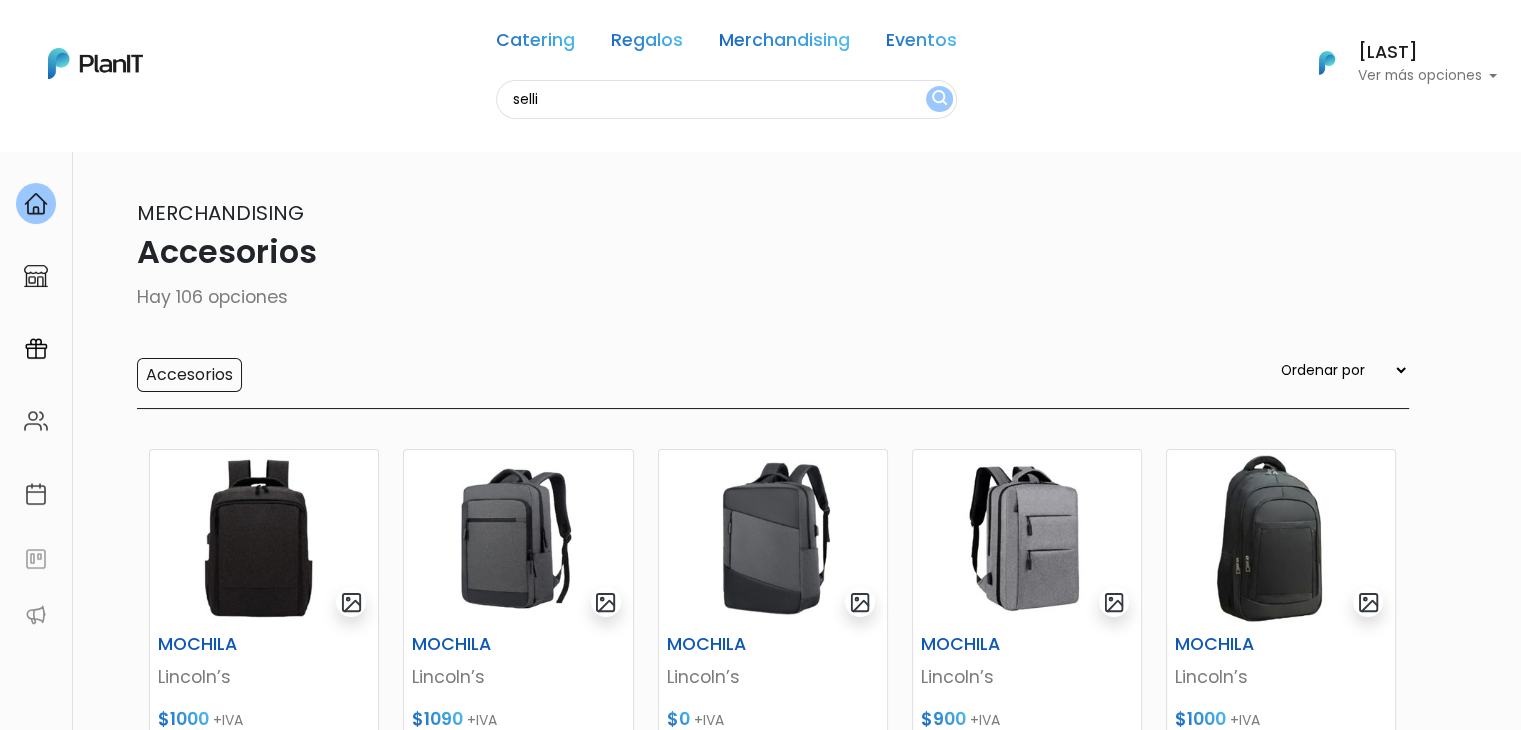 type on "selli" 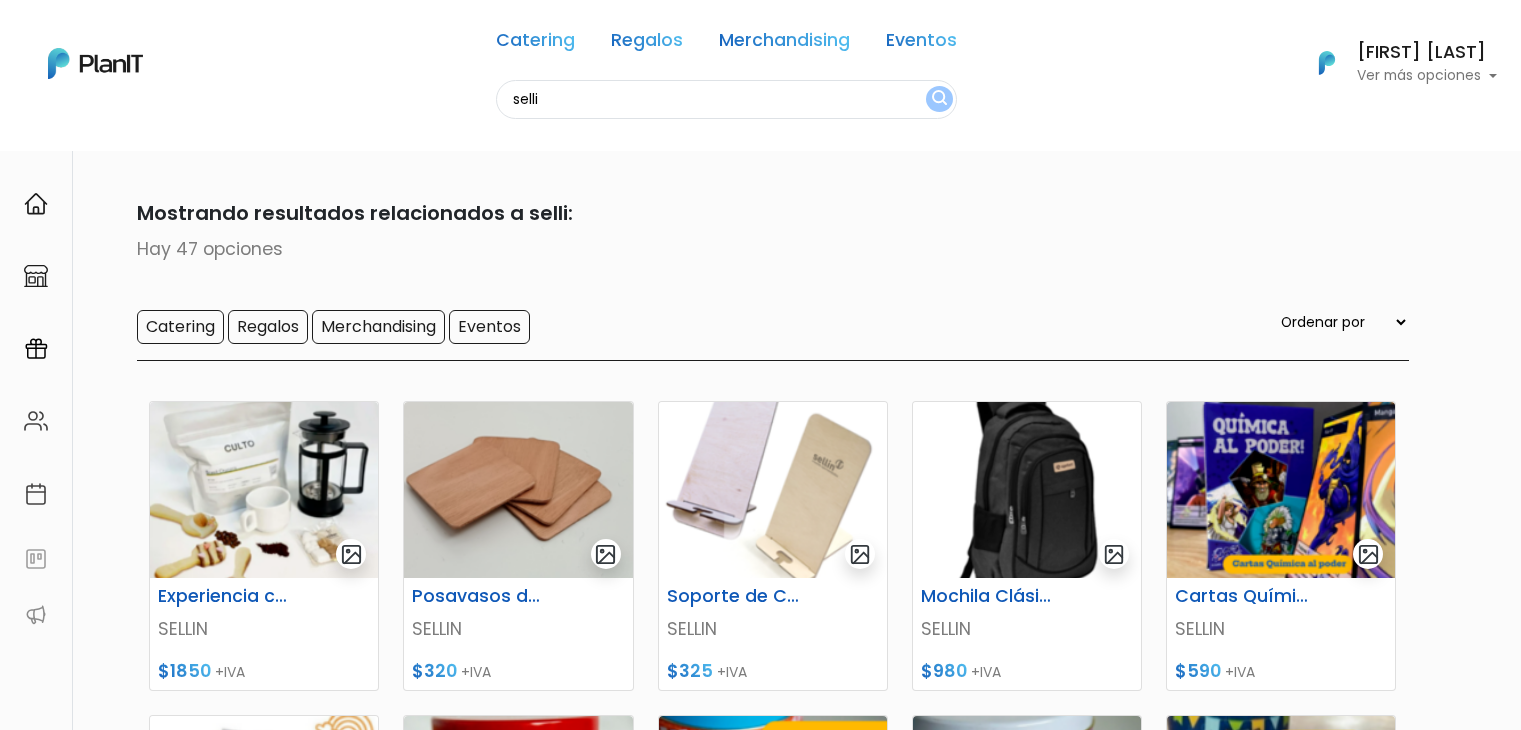 scroll, scrollTop: 0, scrollLeft: 0, axis: both 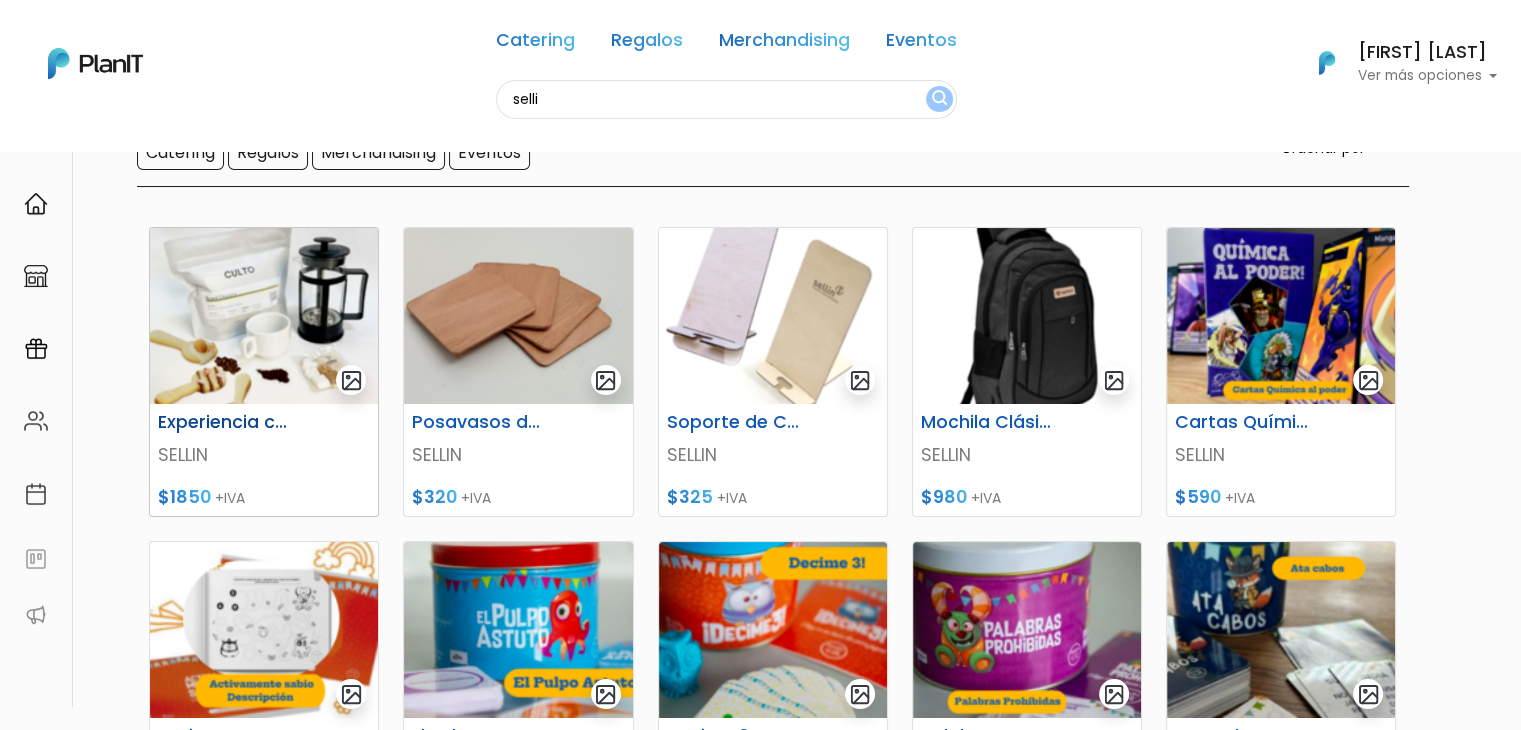 click at bounding box center [264, 316] 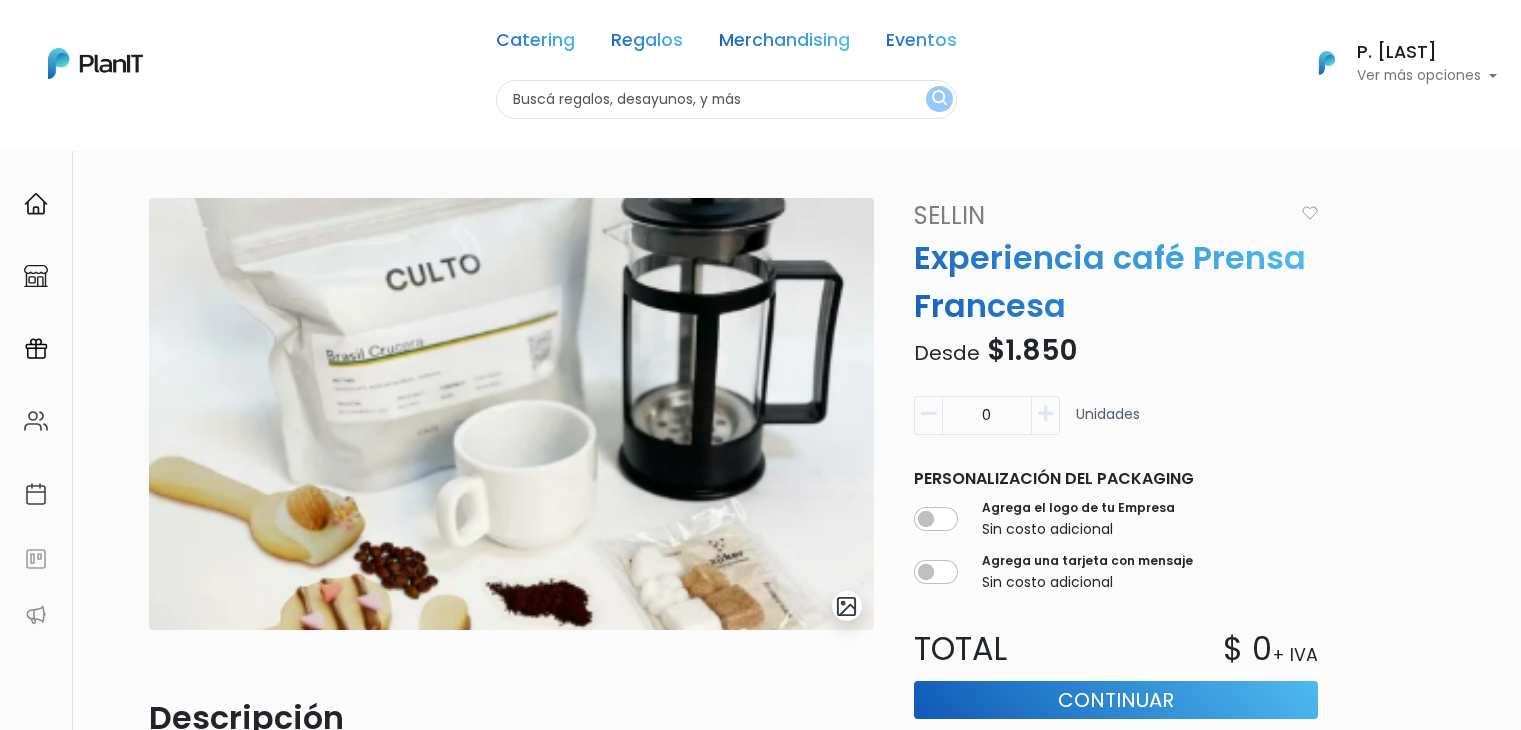 scroll, scrollTop: 0, scrollLeft: 0, axis: both 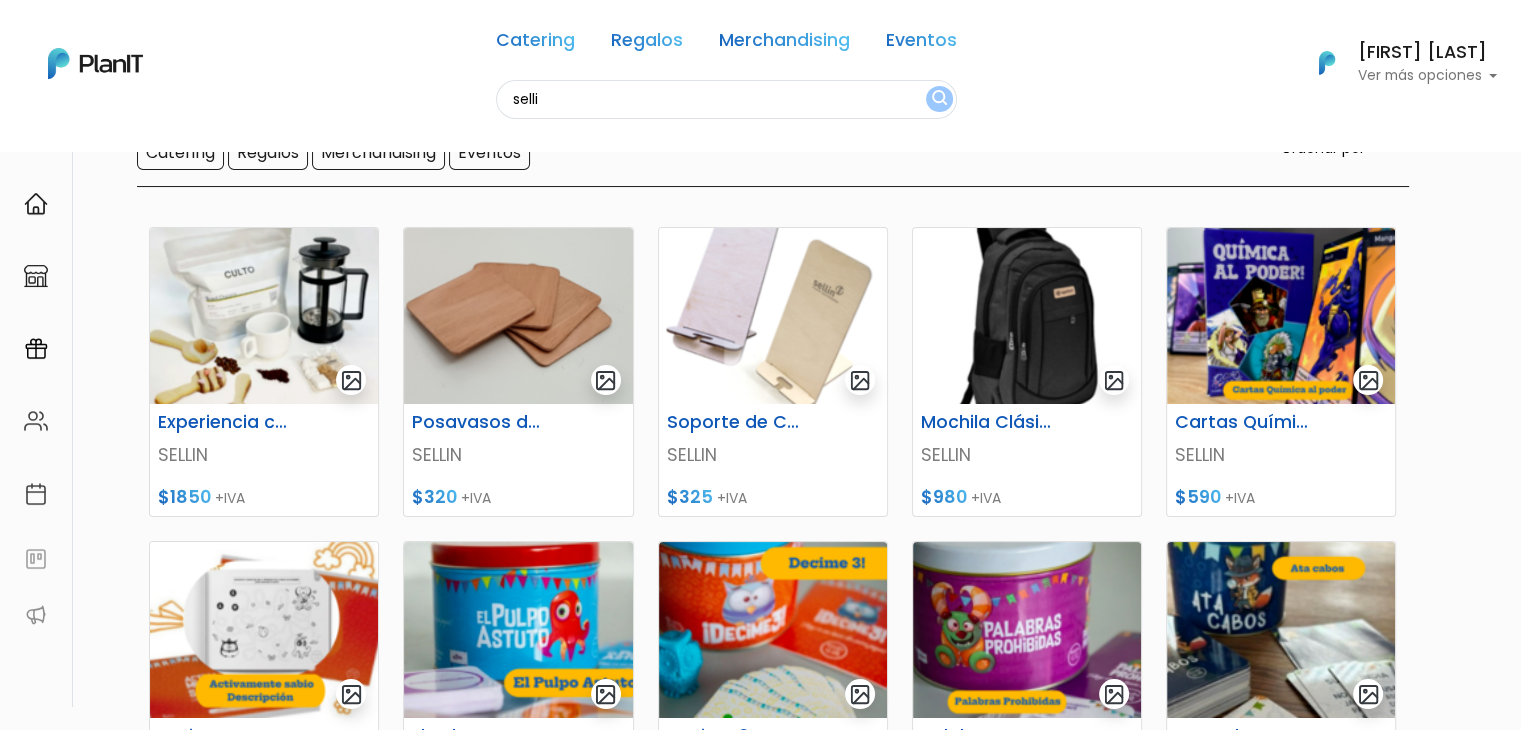 click on "keyboard_arrow_down" at bounding box center (1446, 1869) 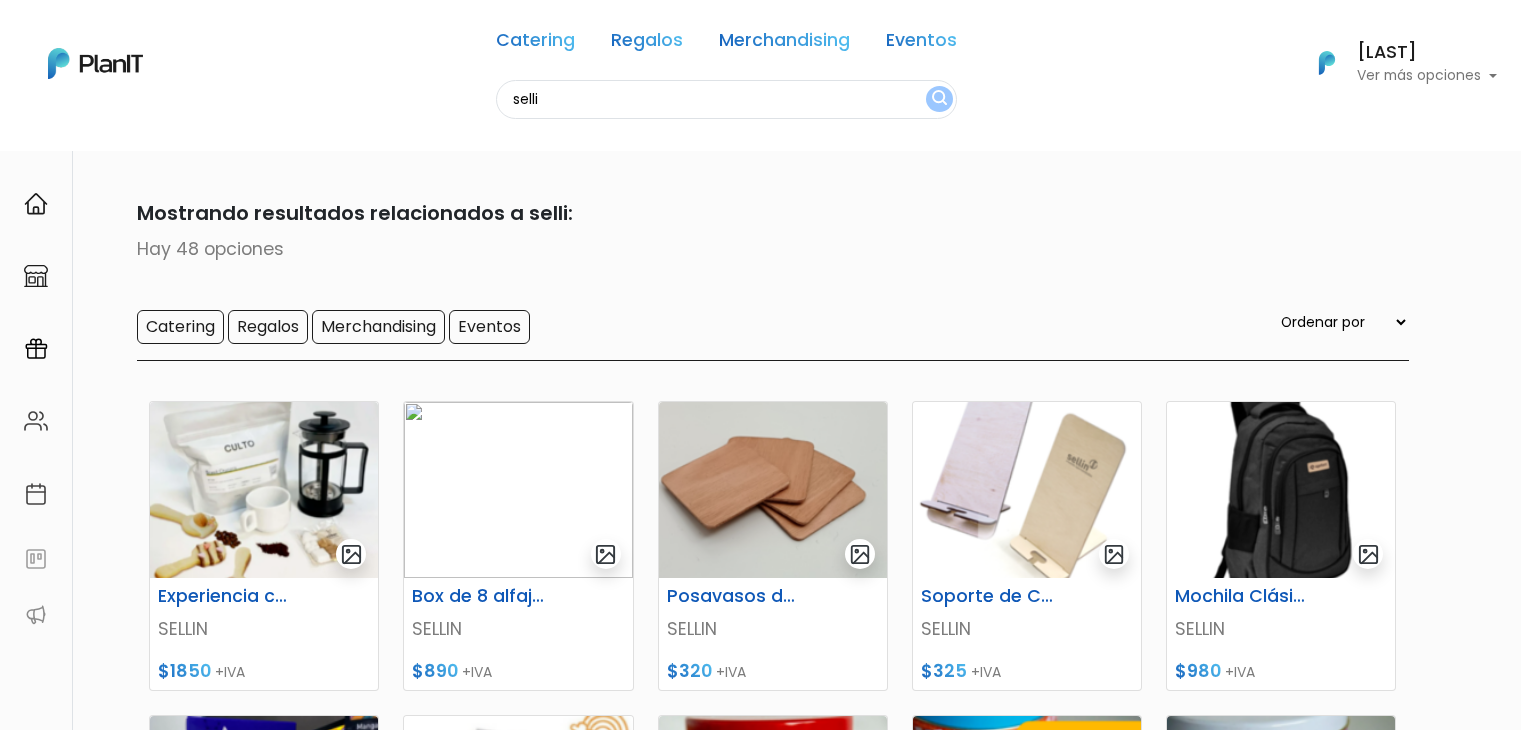 scroll, scrollTop: 174, scrollLeft: 0, axis: vertical 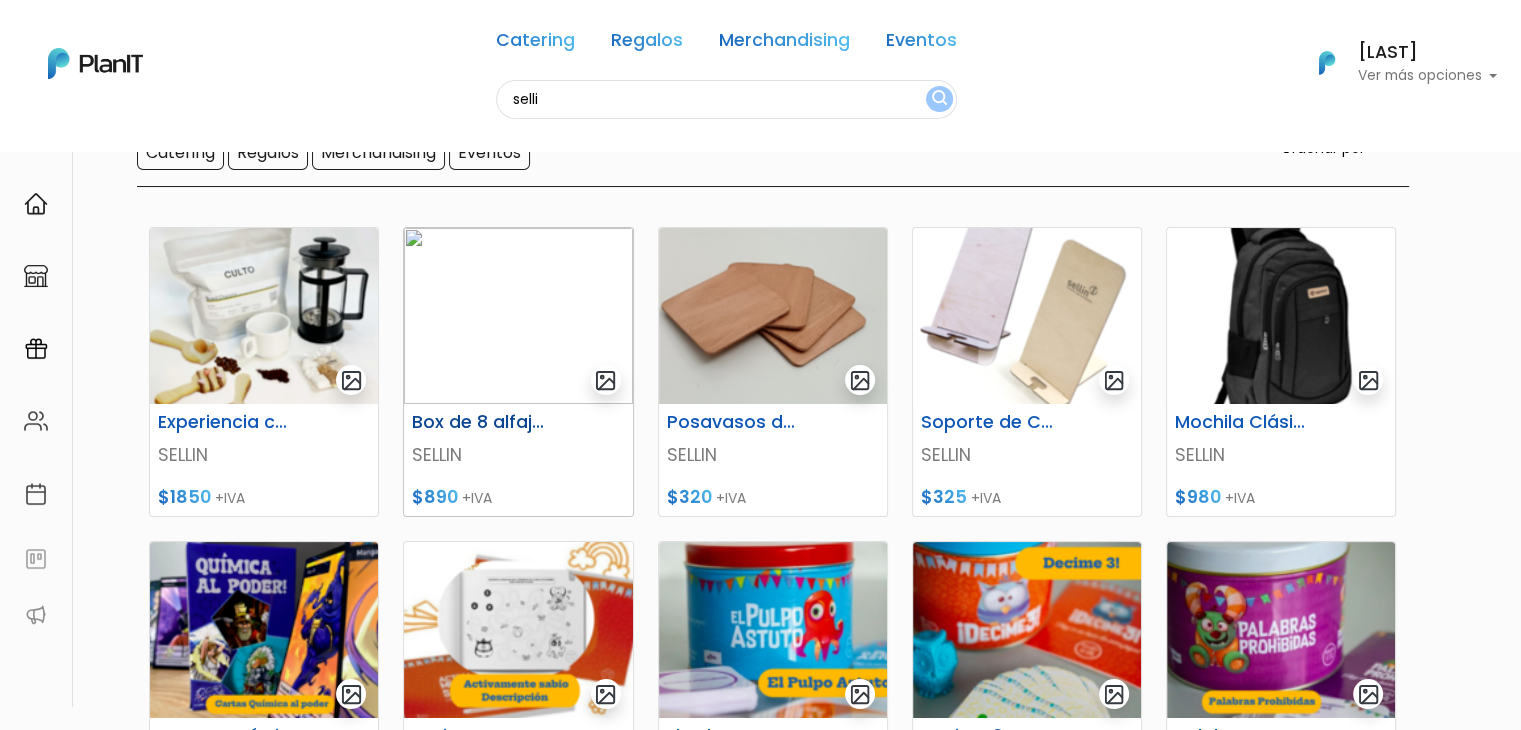 click at bounding box center (518, 316) 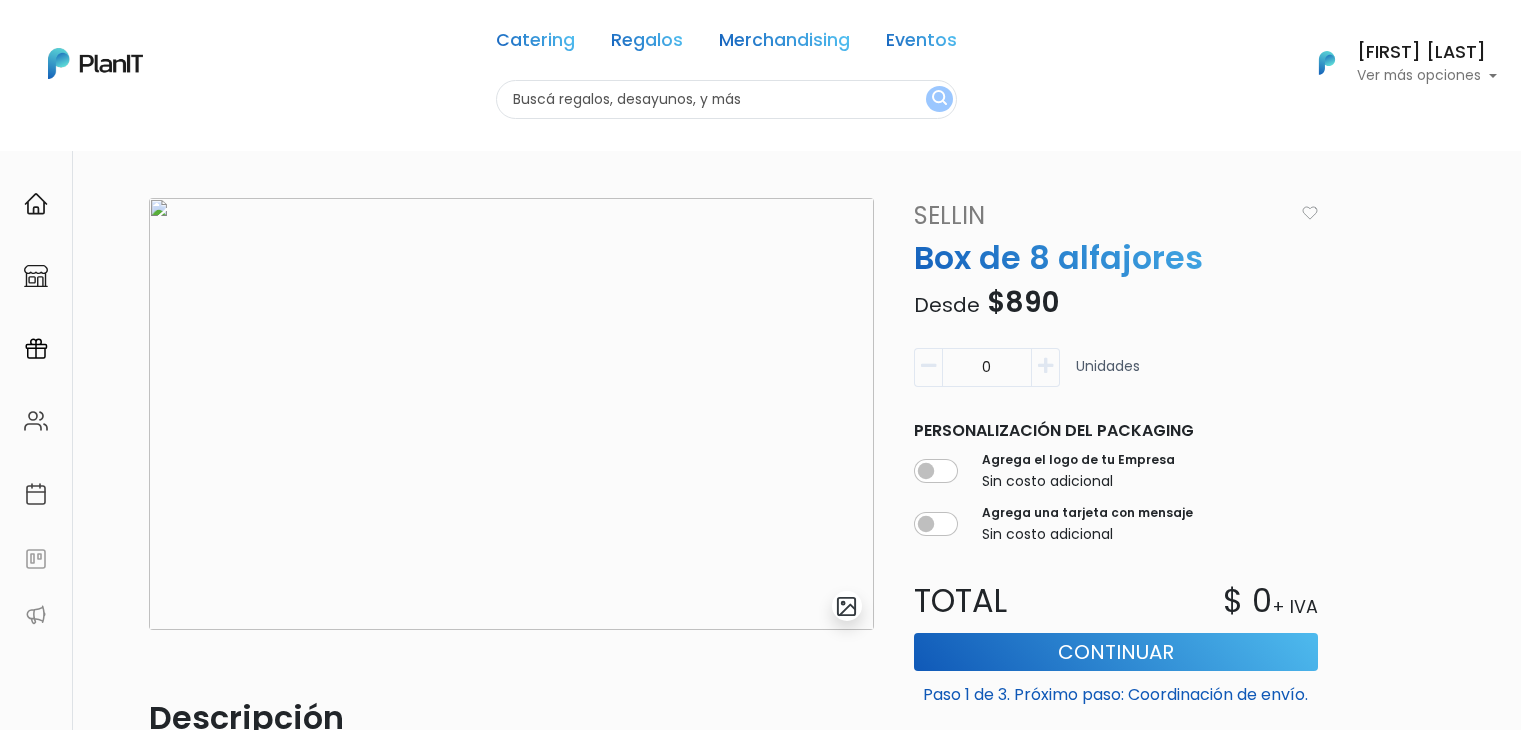 scroll, scrollTop: 0, scrollLeft: 0, axis: both 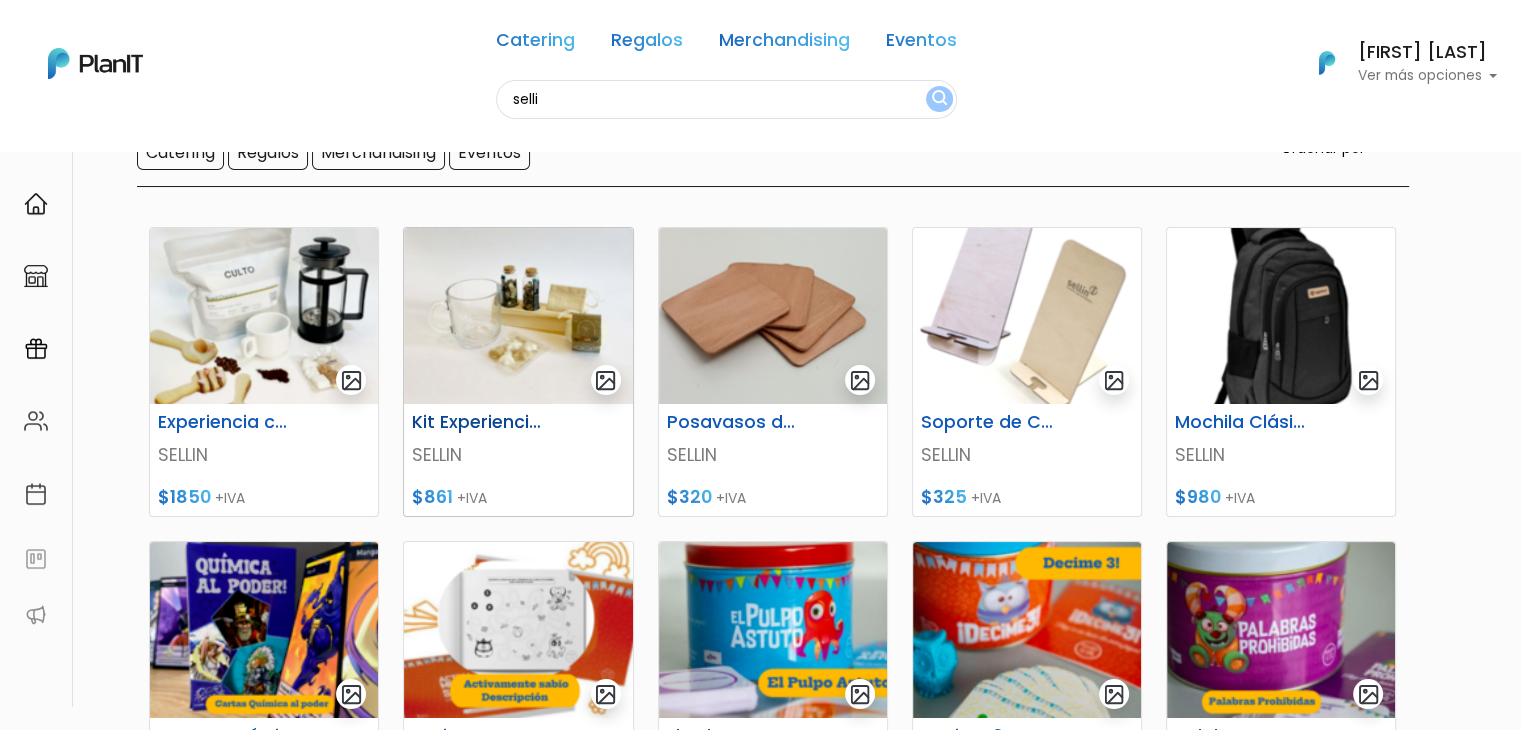 click at bounding box center (518, 316) 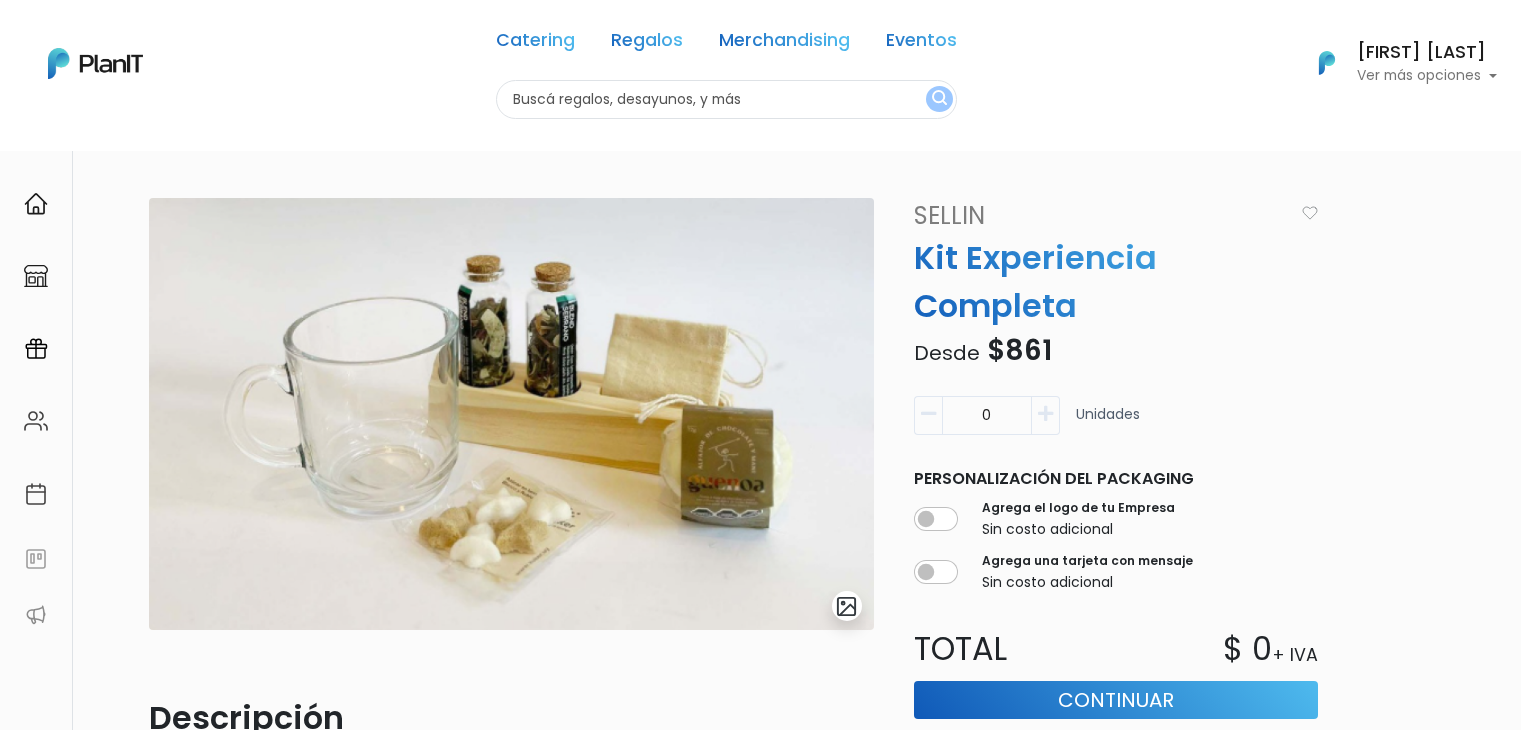scroll, scrollTop: 0, scrollLeft: 0, axis: both 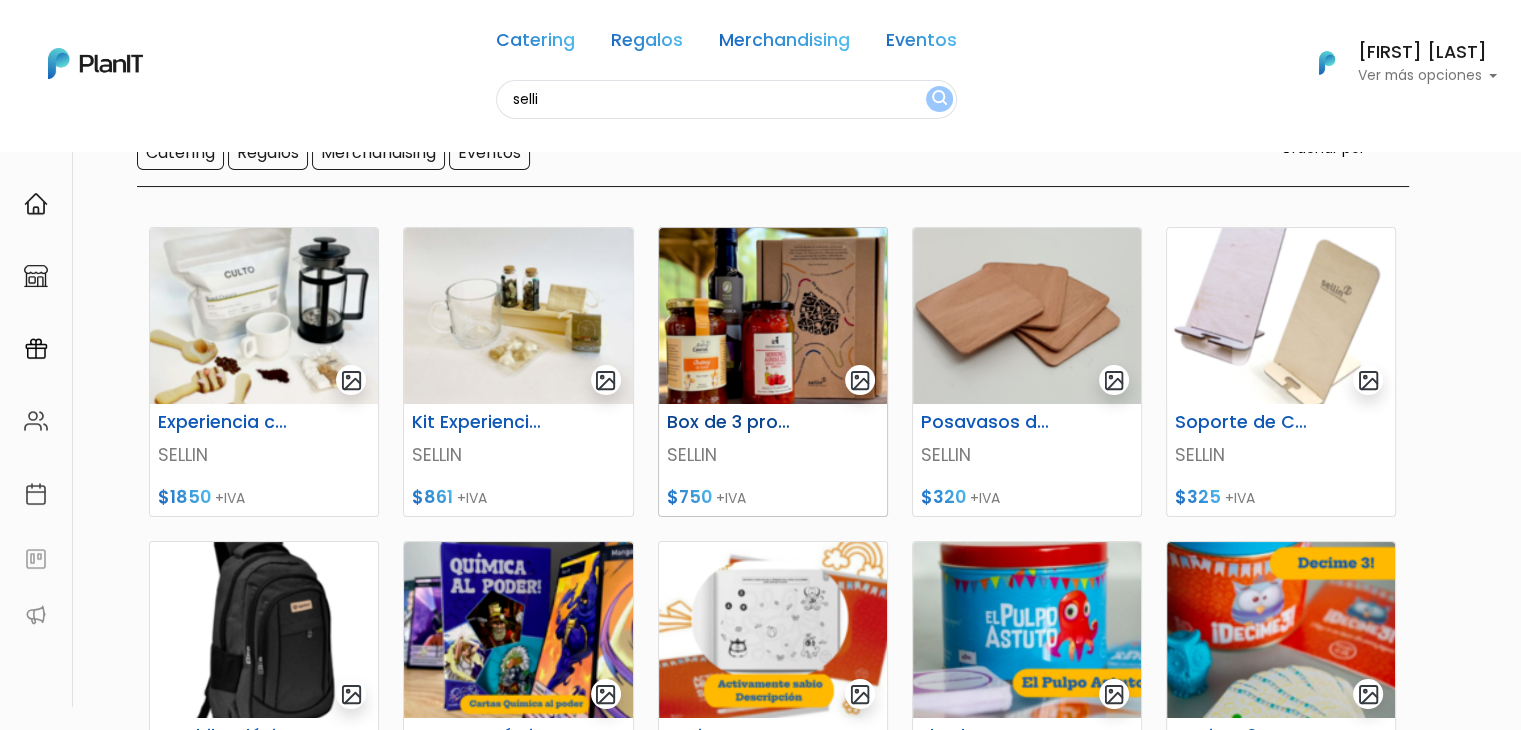 click at bounding box center [773, 316] 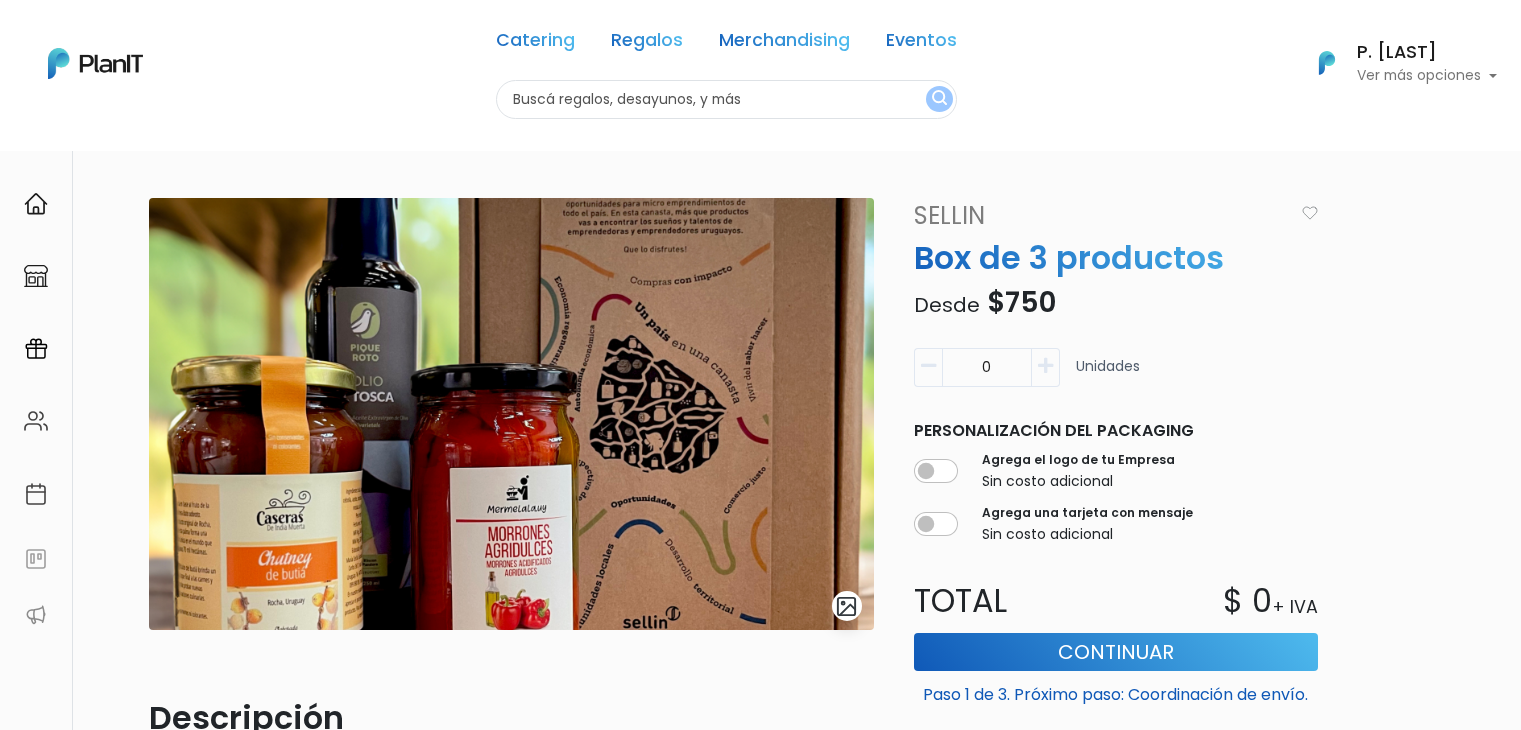 scroll, scrollTop: 0, scrollLeft: 0, axis: both 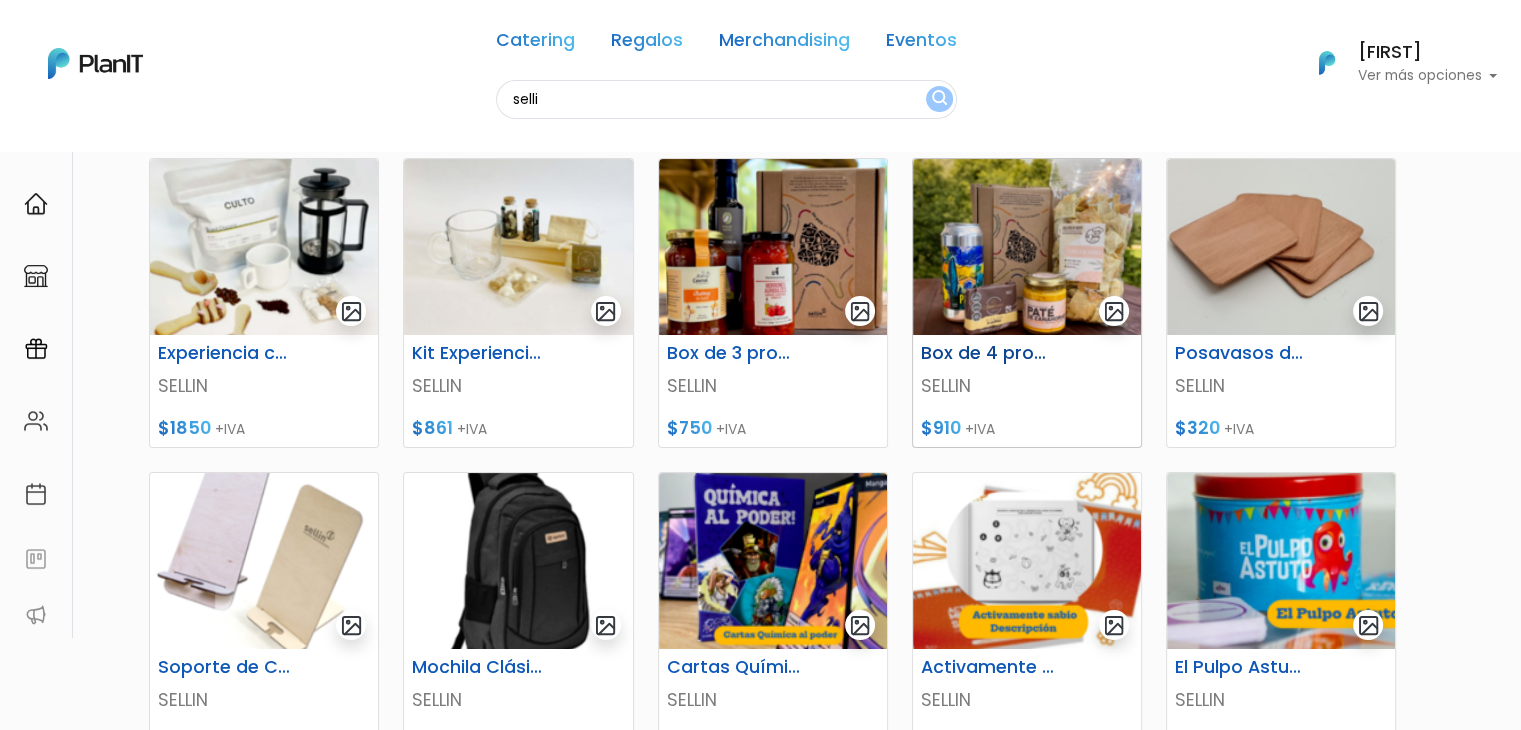 click on "Box de 4 productos" at bounding box center (988, 353) 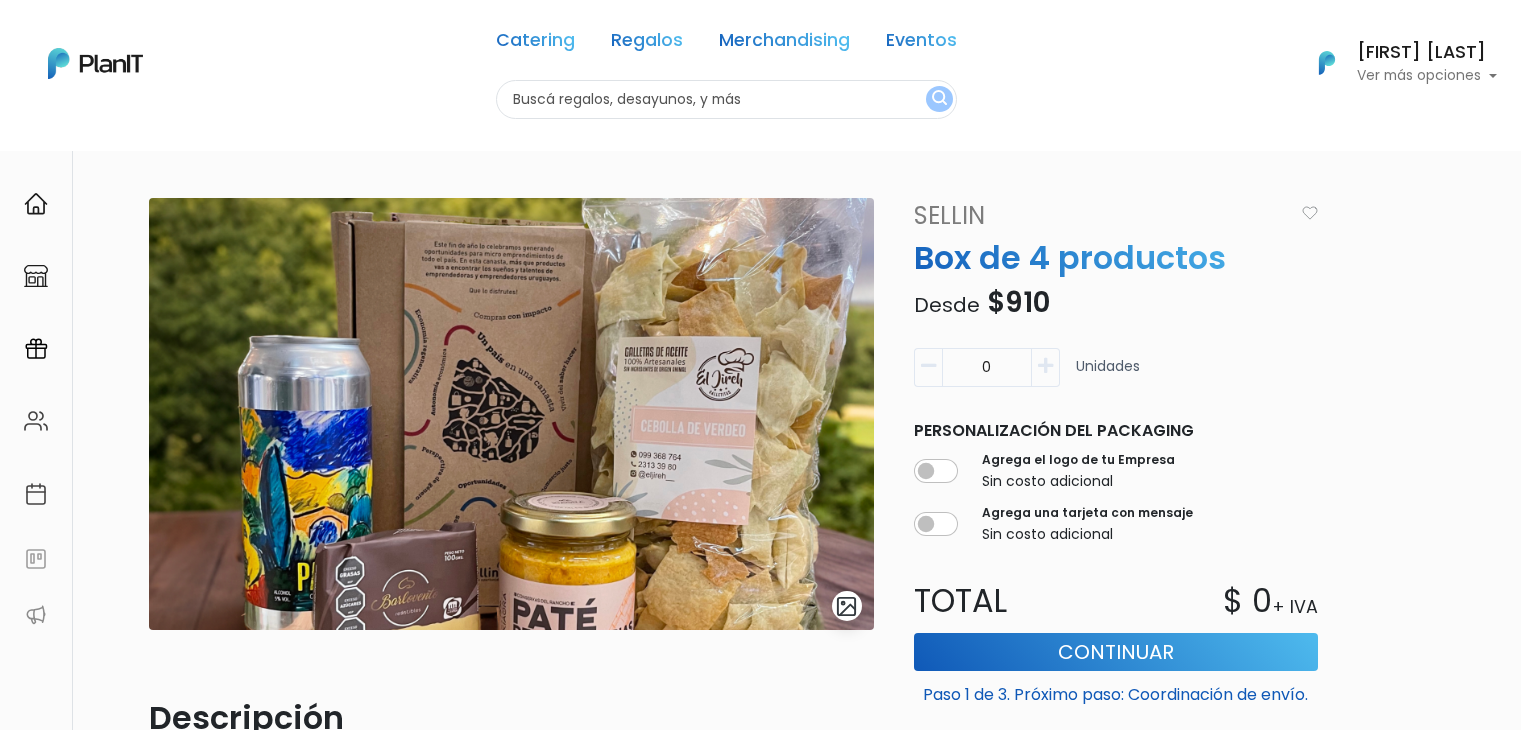 scroll, scrollTop: 0, scrollLeft: 0, axis: both 